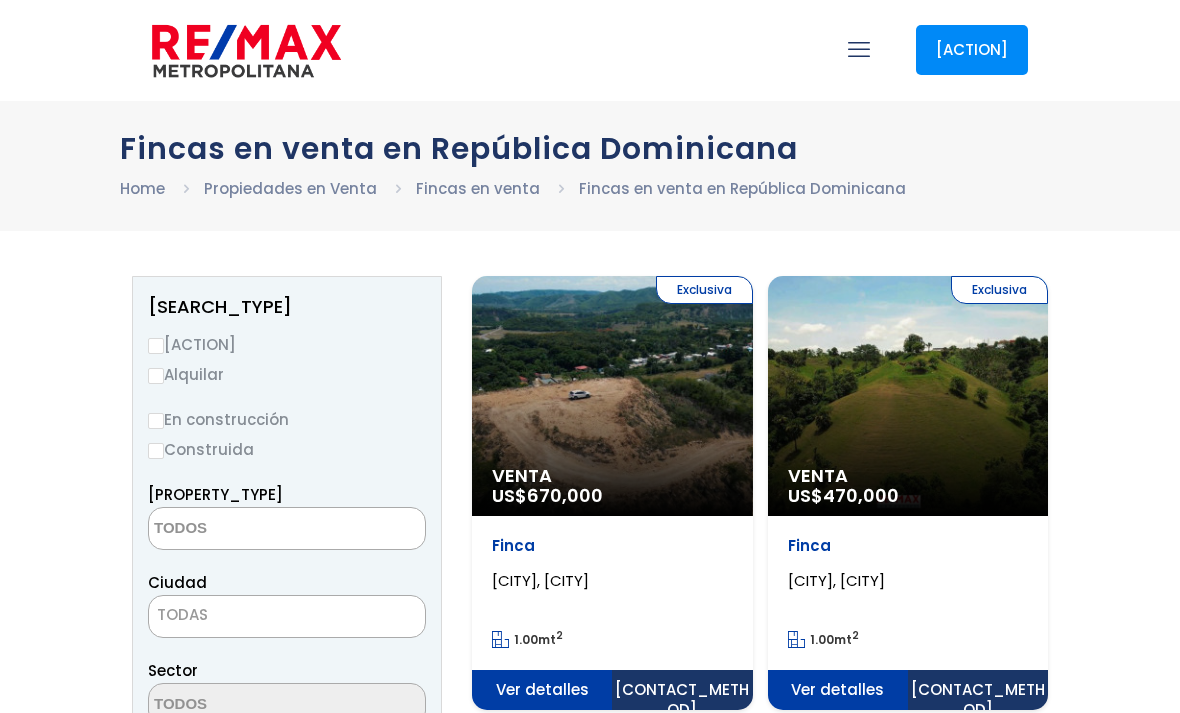 select 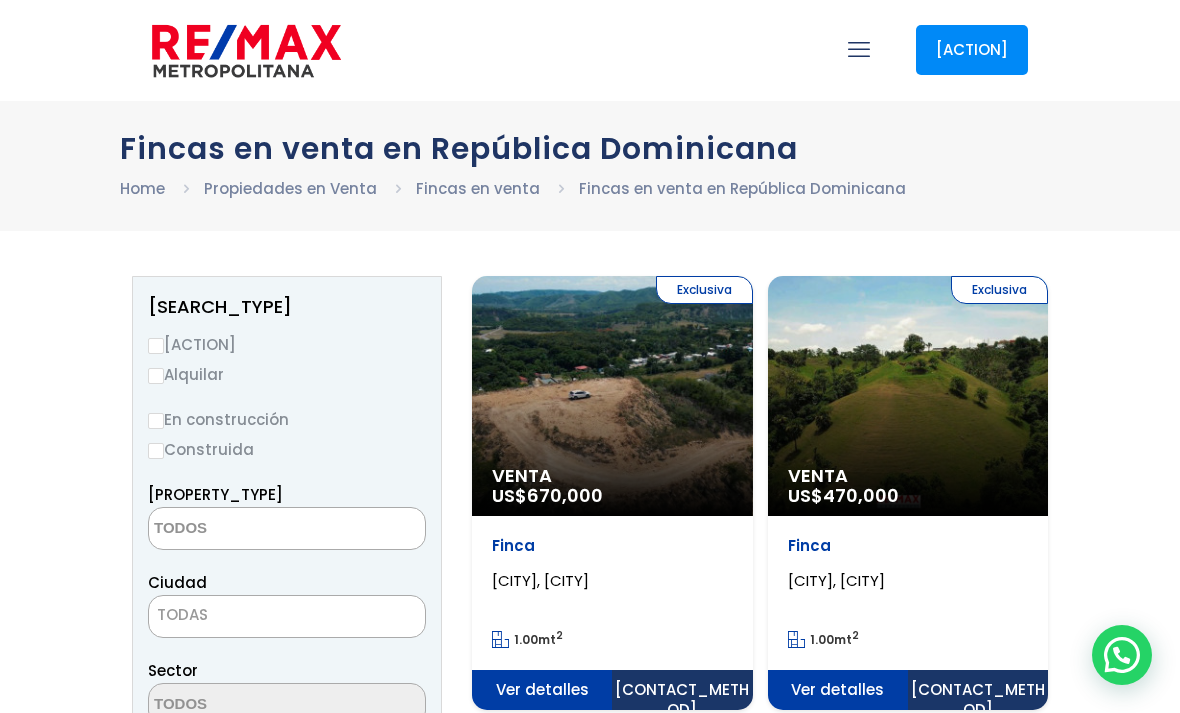 click on "Comprar" at bounding box center (287, 344) 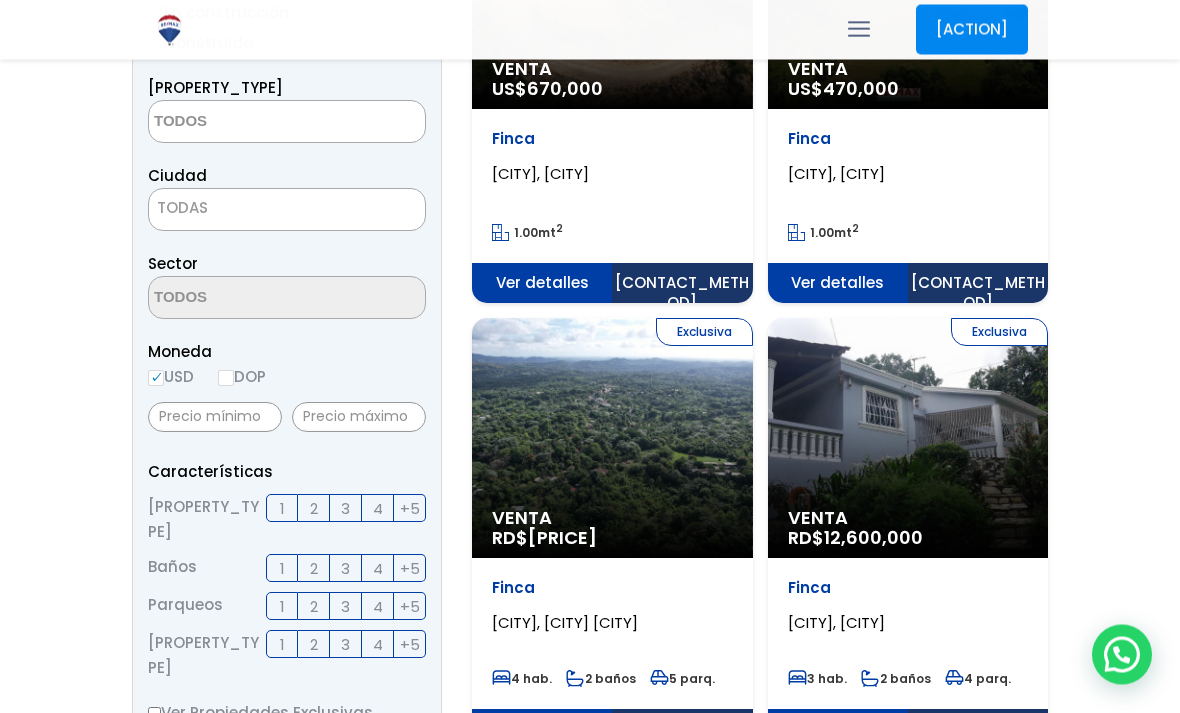 scroll, scrollTop: 458, scrollLeft: 0, axis: vertical 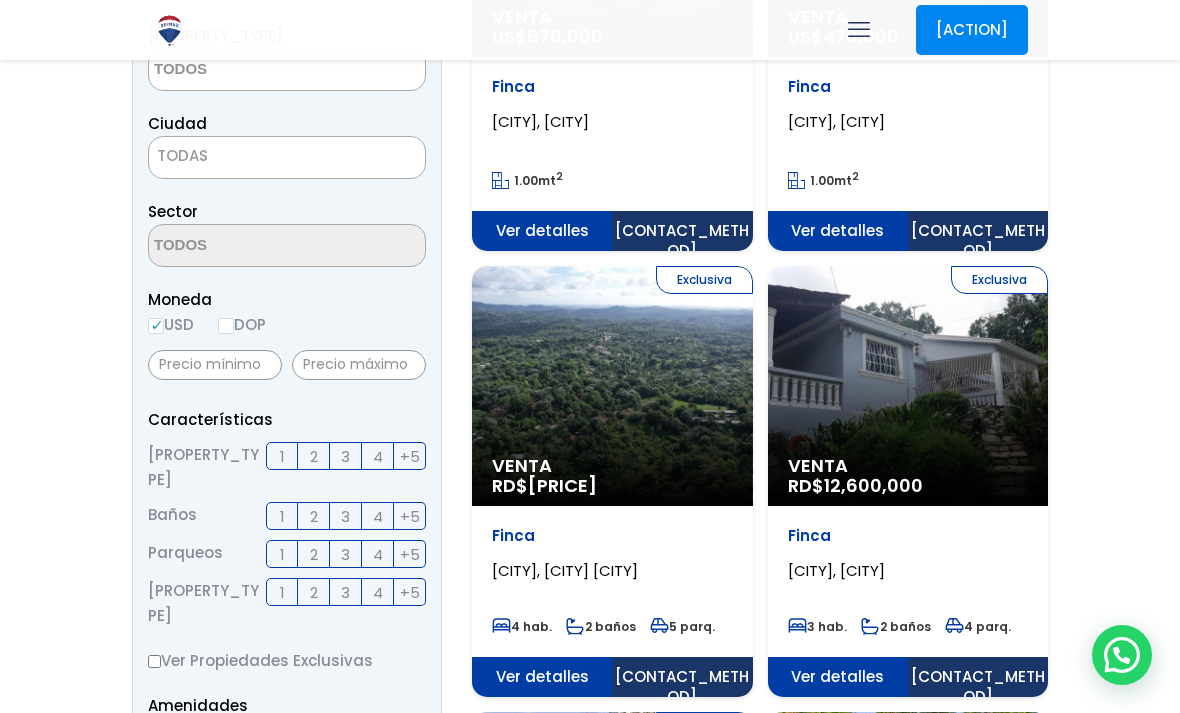 click on "DOP" at bounding box center (242, 324) 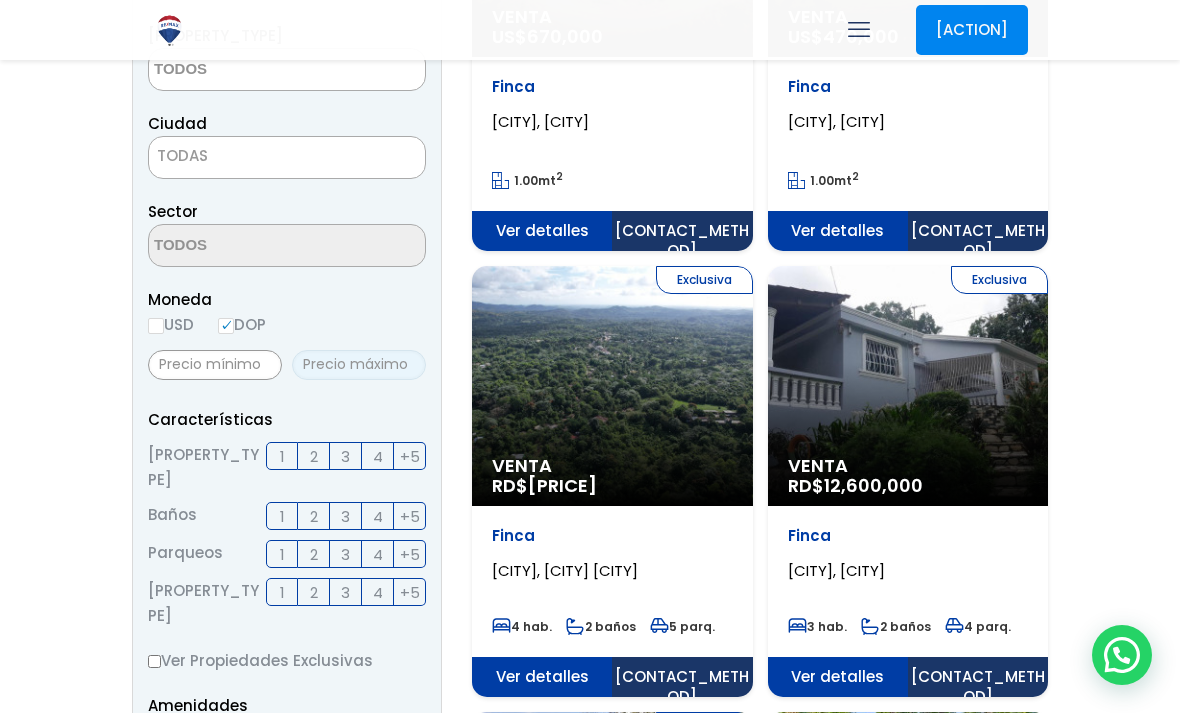 click at bounding box center (359, 365) 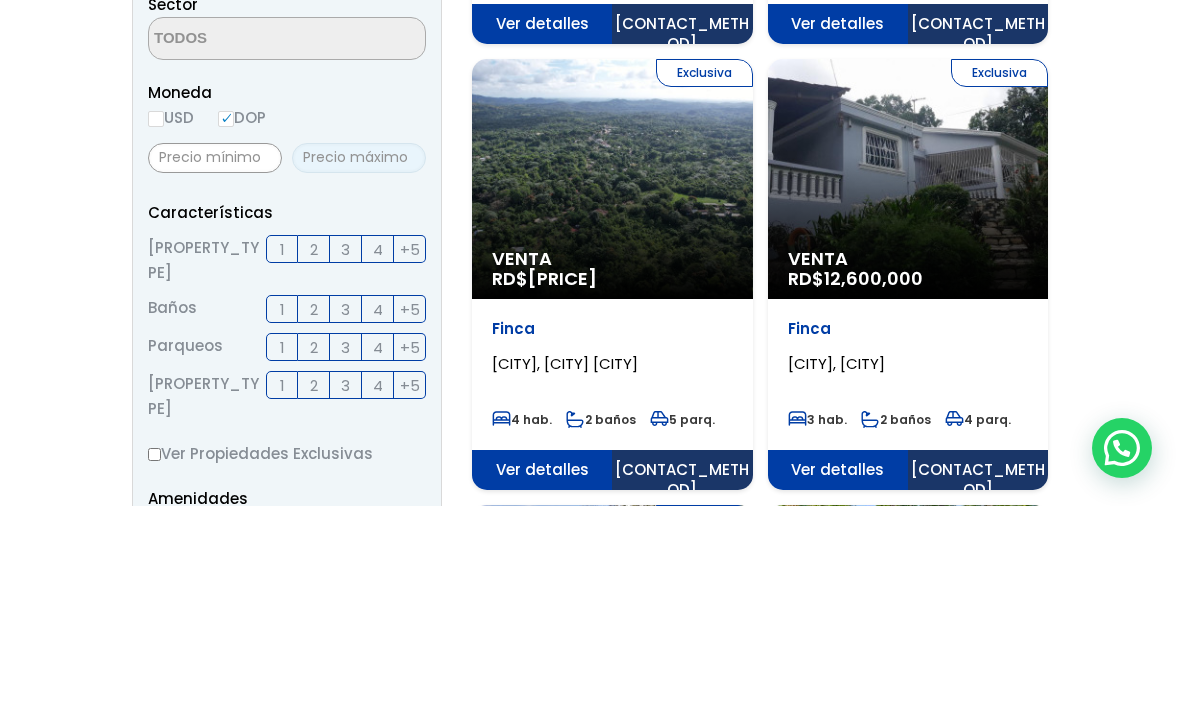 scroll, scrollTop: 665, scrollLeft: 0, axis: vertical 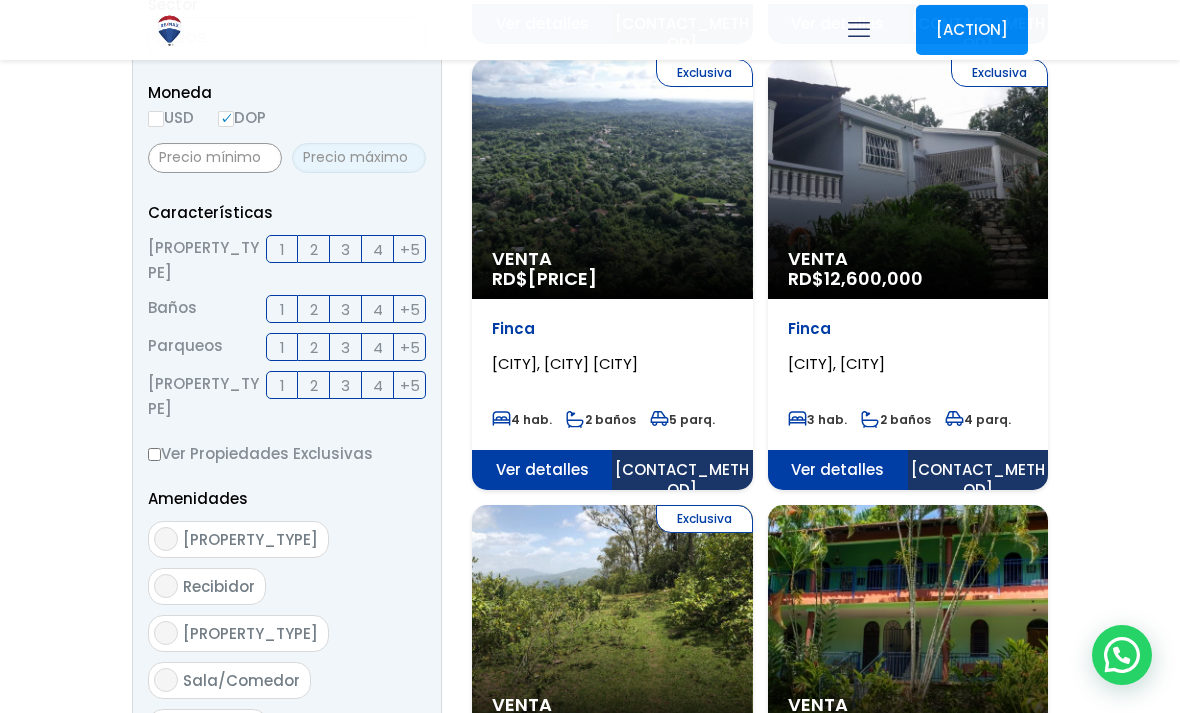 click at bounding box center [359, 158] 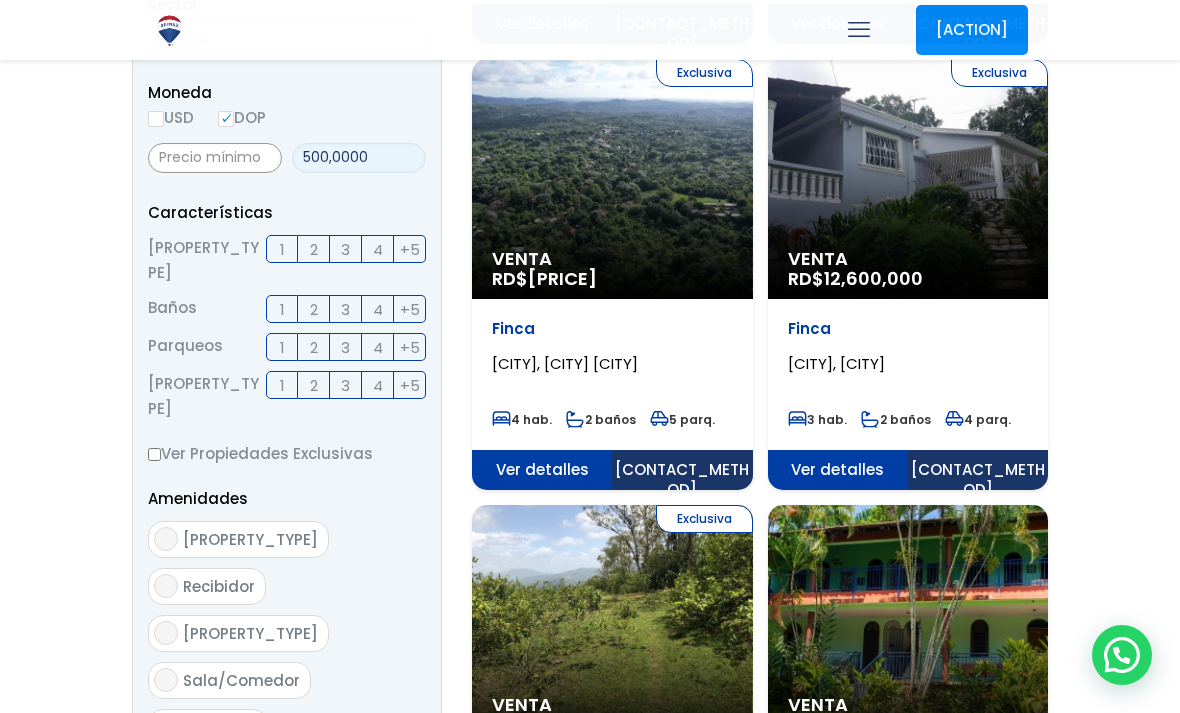 type on "5,000,000" 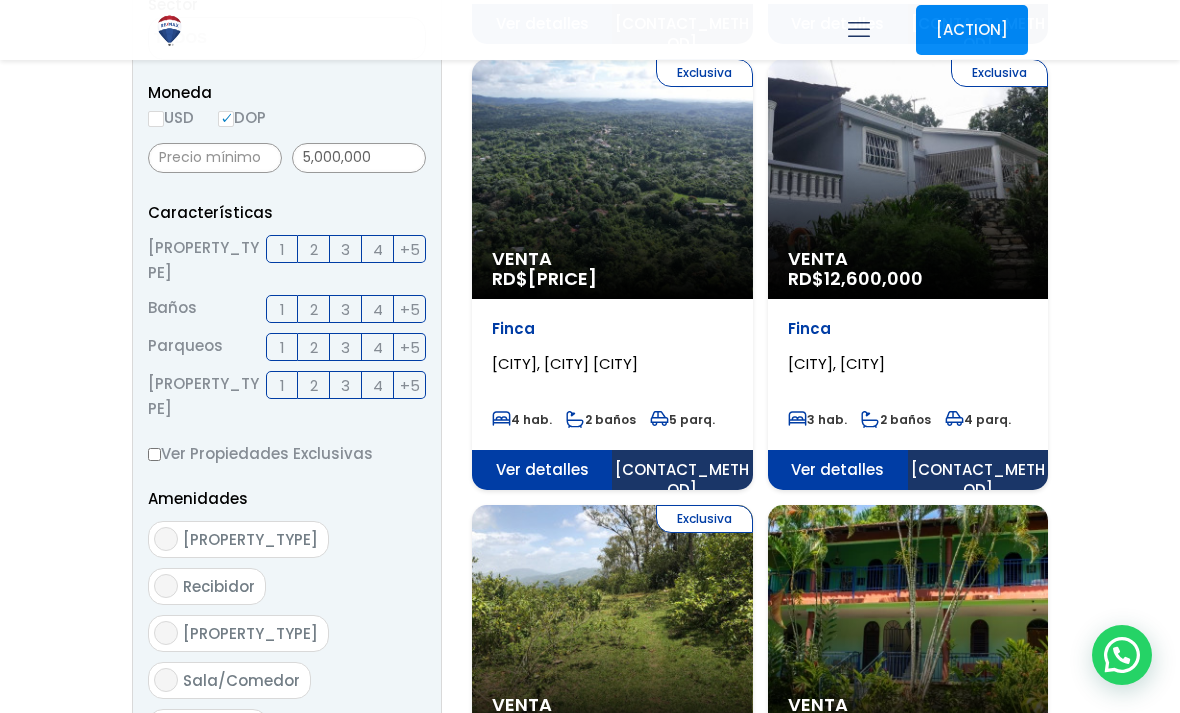 click at bounding box center [590, 1545] 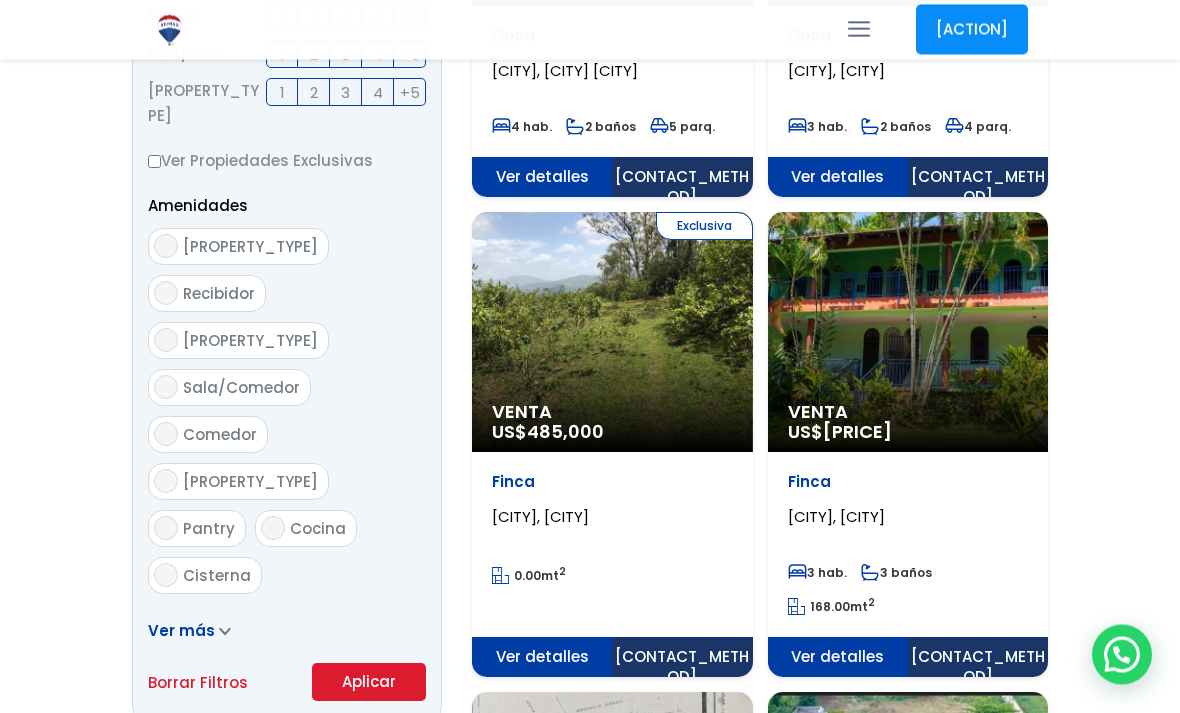 scroll, scrollTop: 958, scrollLeft: 0, axis: vertical 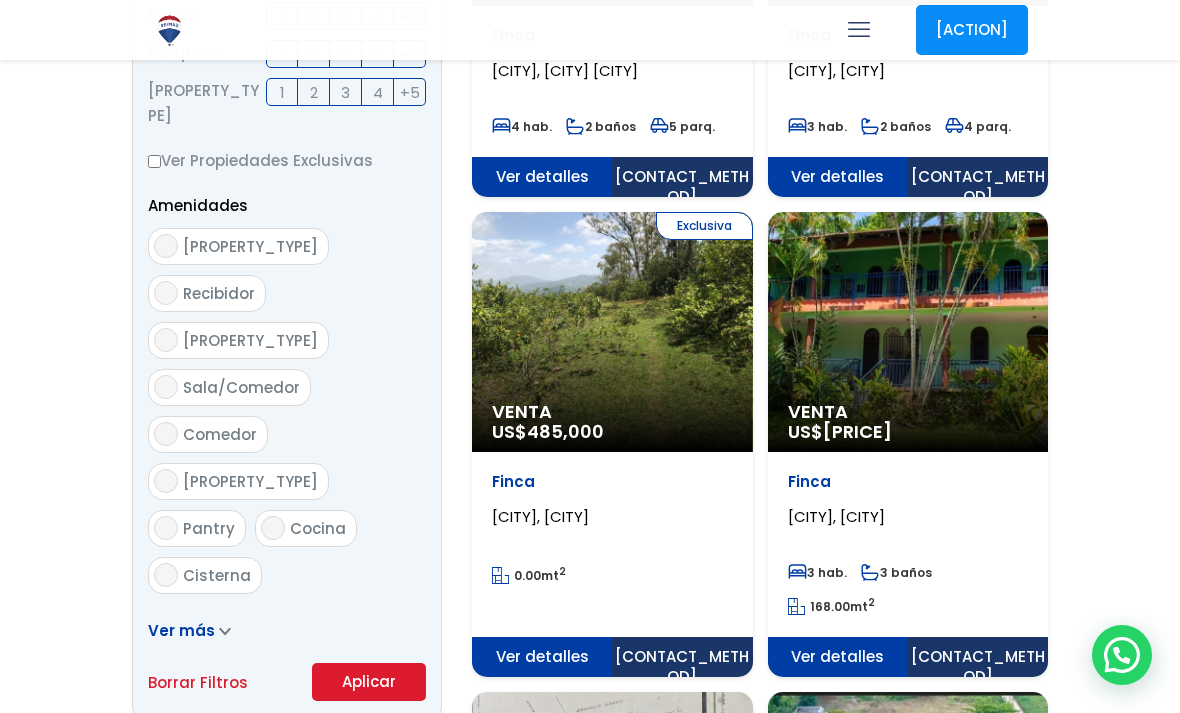 click on "Aplicar" at bounding box center (369, 682) 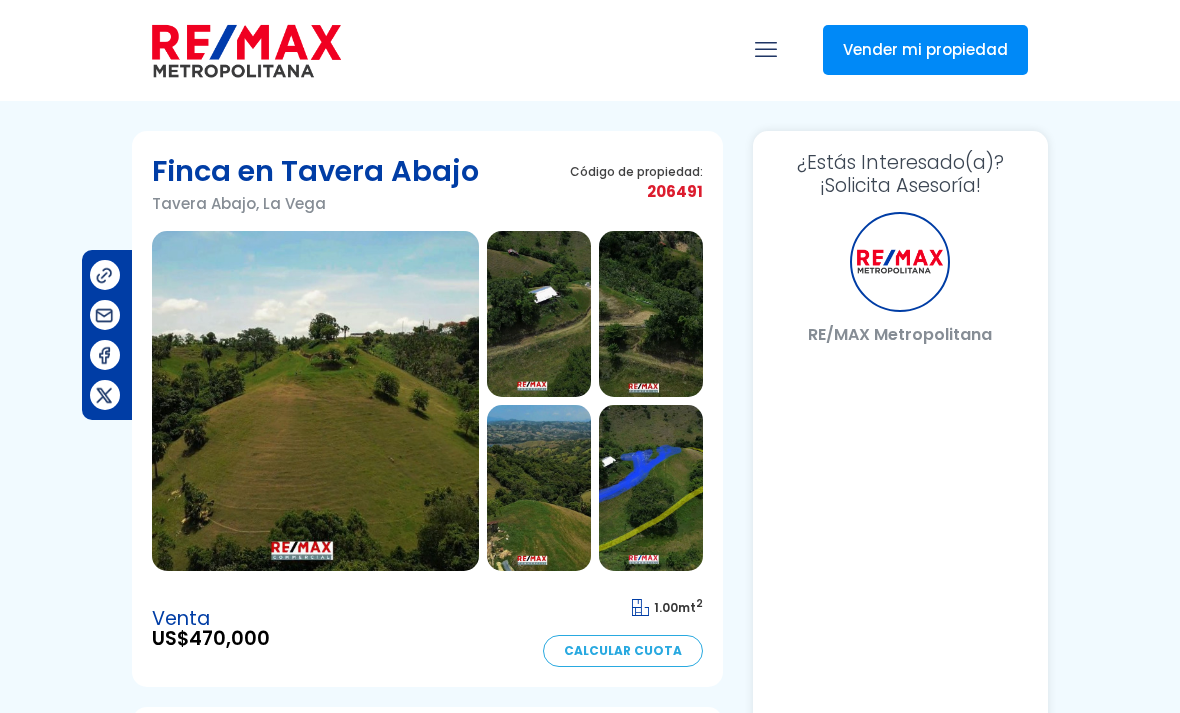 scroll, scrollTop: 0, scrollLeft: 0, axis: both 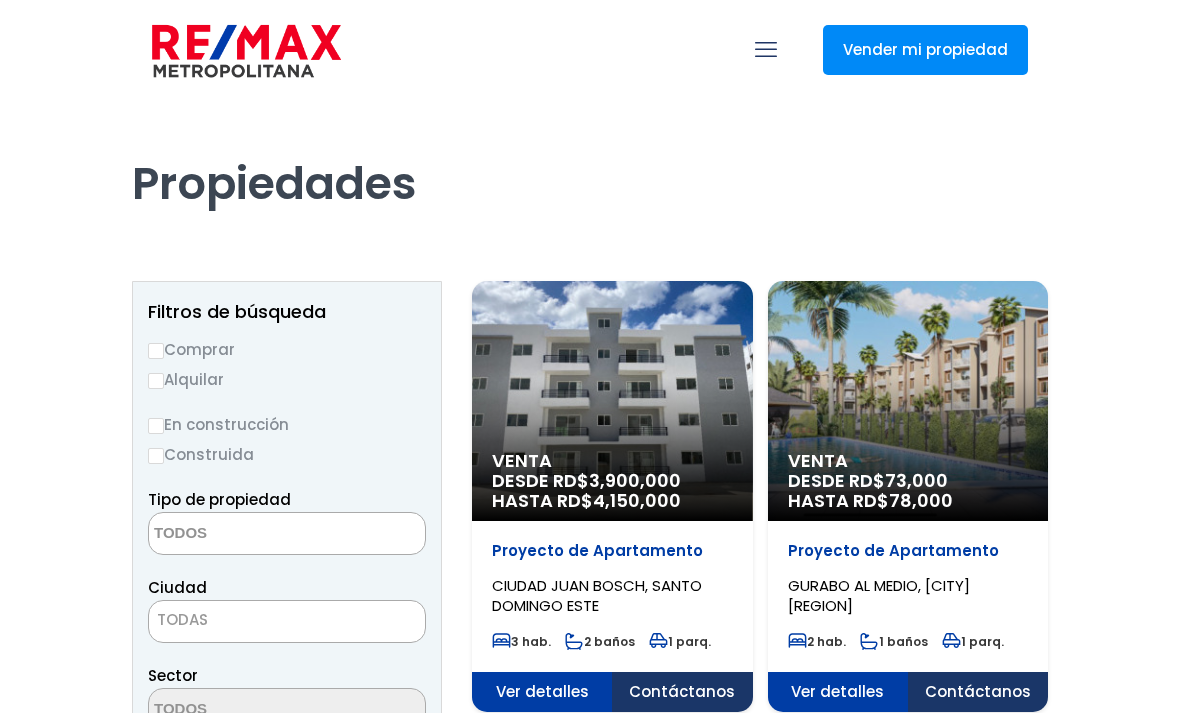 select 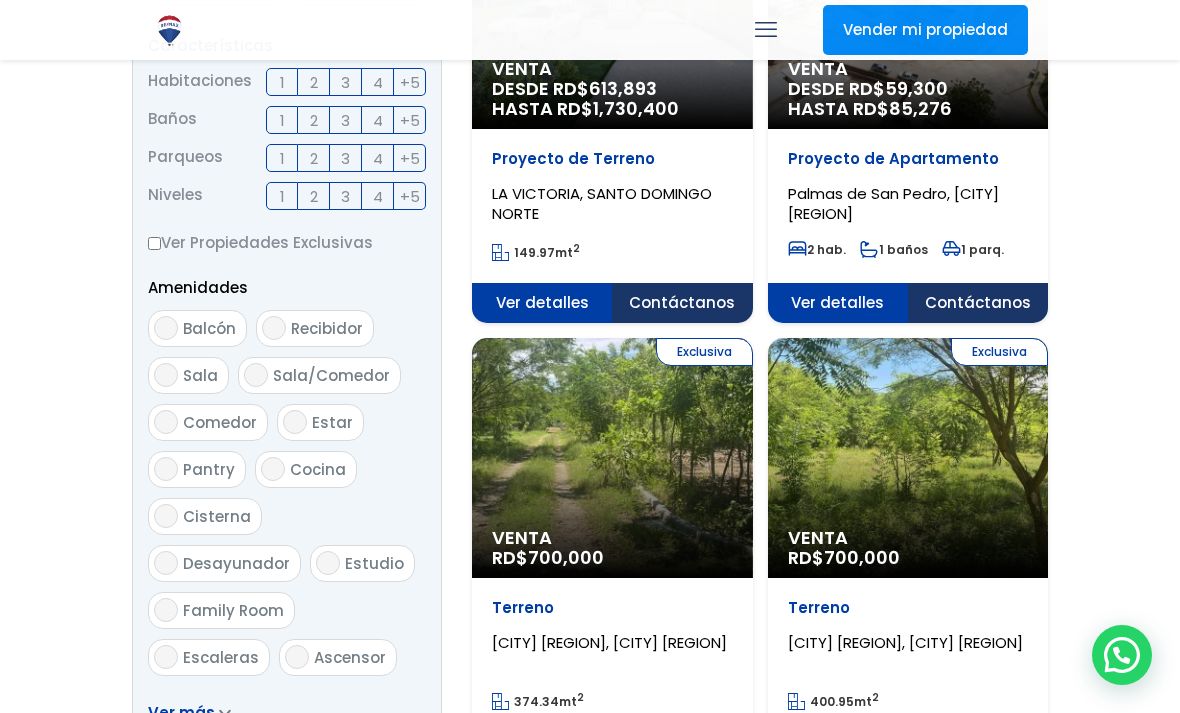 scroll, scrollTop: 910, scrollLeft: 0, axis: vertical 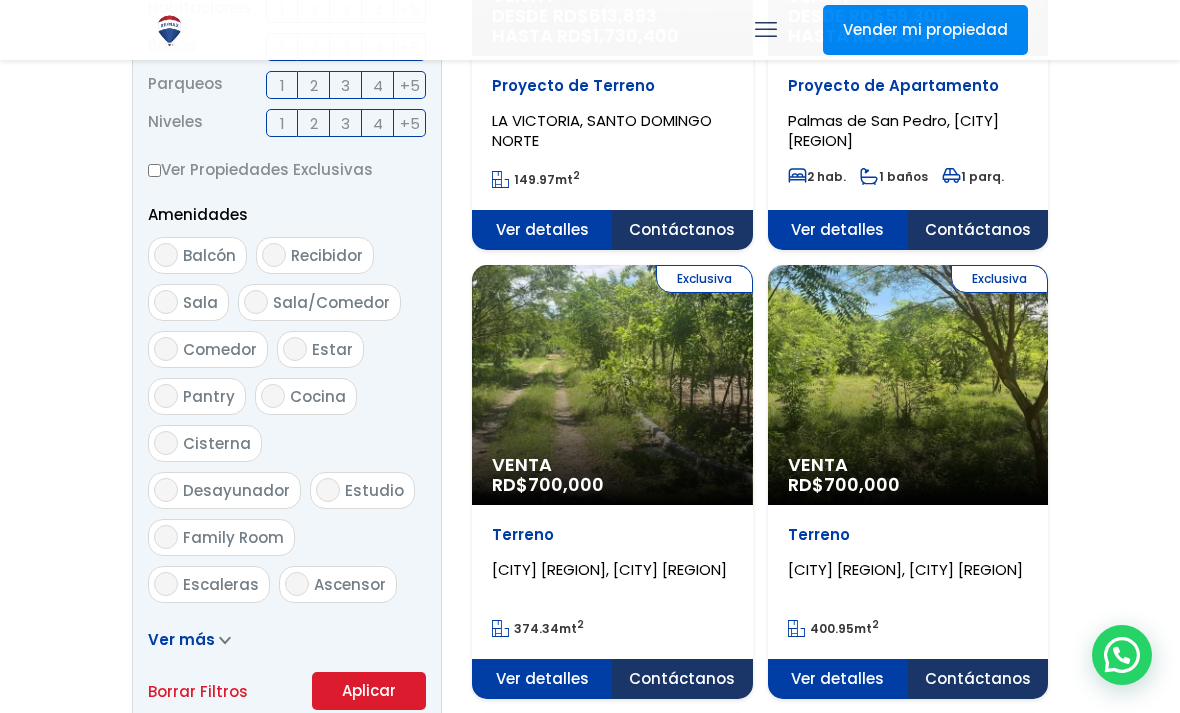 click on "Exclusiva
Venta
RD$  700,000" at bounding box center [612, -510] 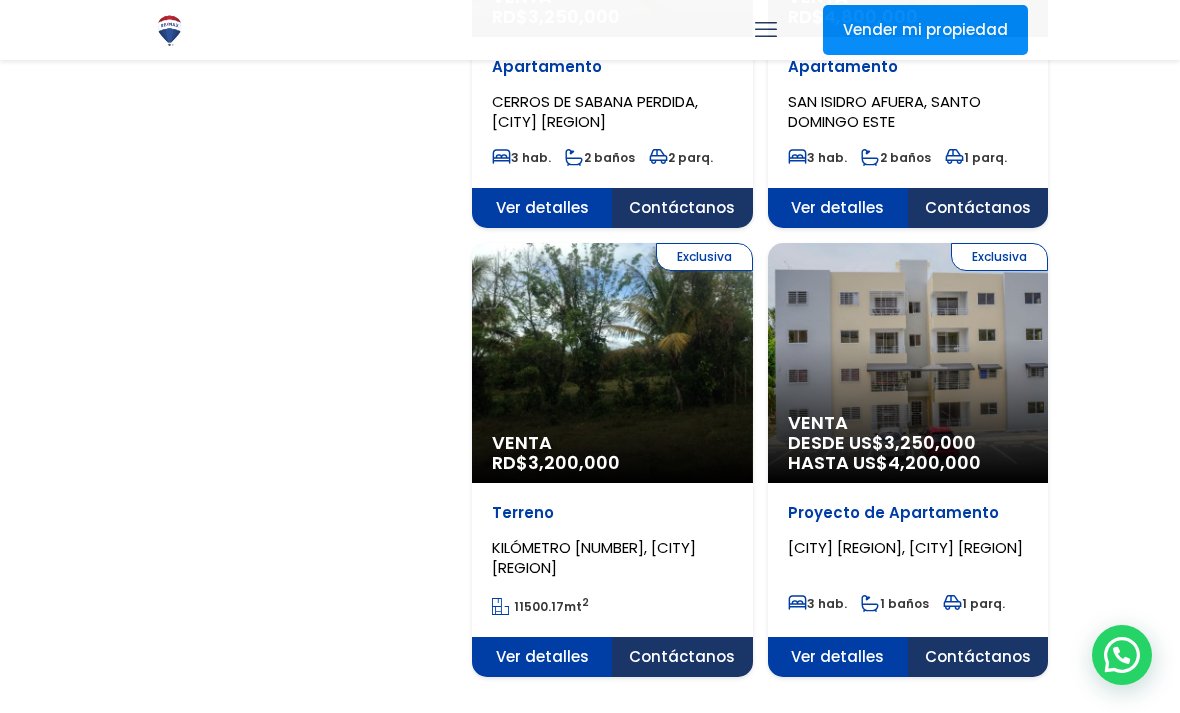 scroll, scrollTop: 3170, scrollLeft: 0, axis: vertical 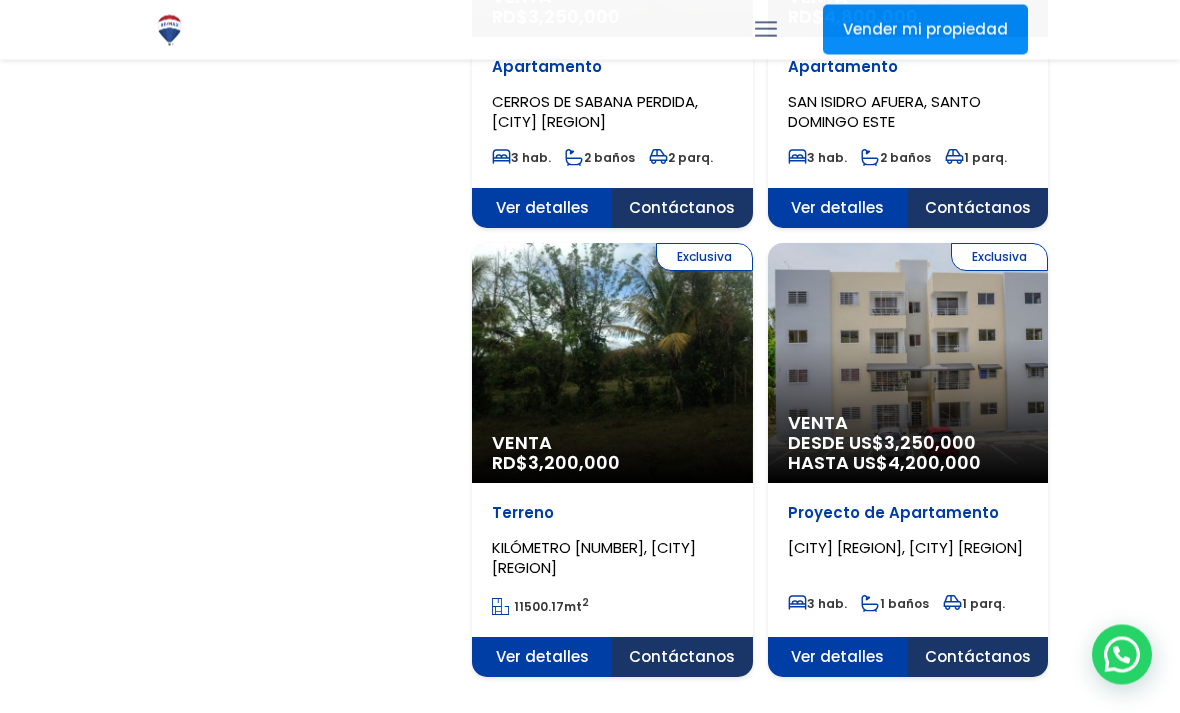 click on "Terreno
KILÓMETRO 22, PEDRO BRAND" at bounding box center [612, -2593] 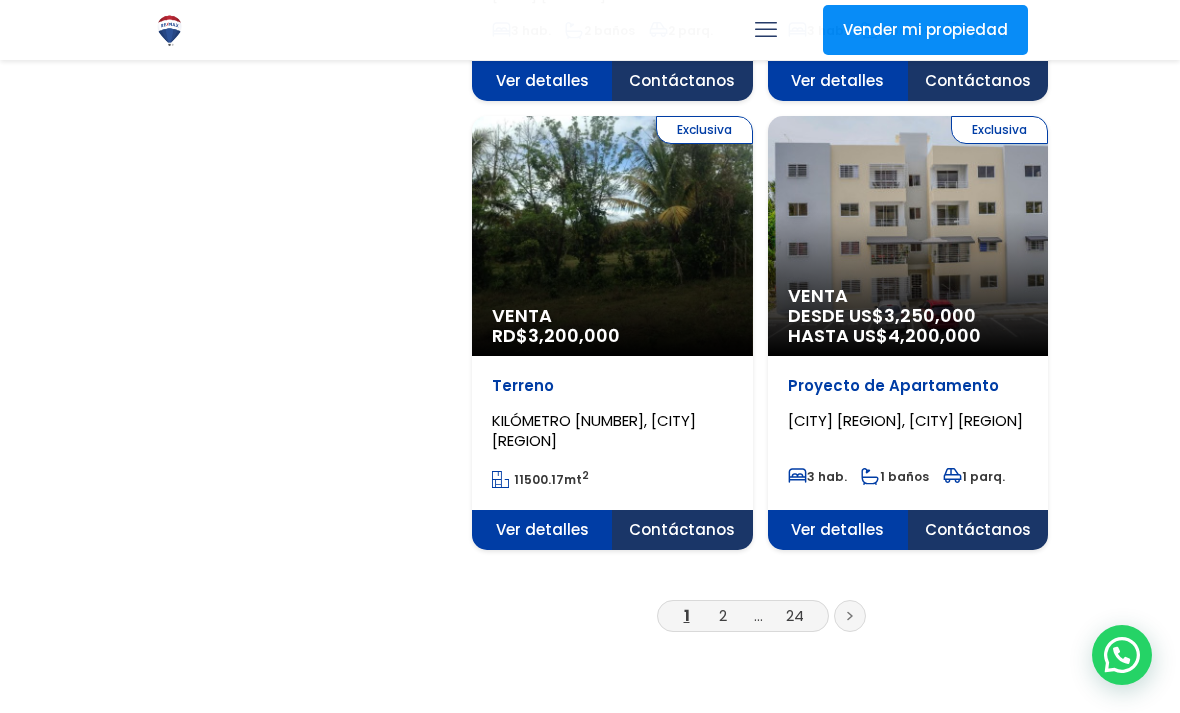 scroll, scrollTop: 3322, scrollLeft: 0, axis: vertical 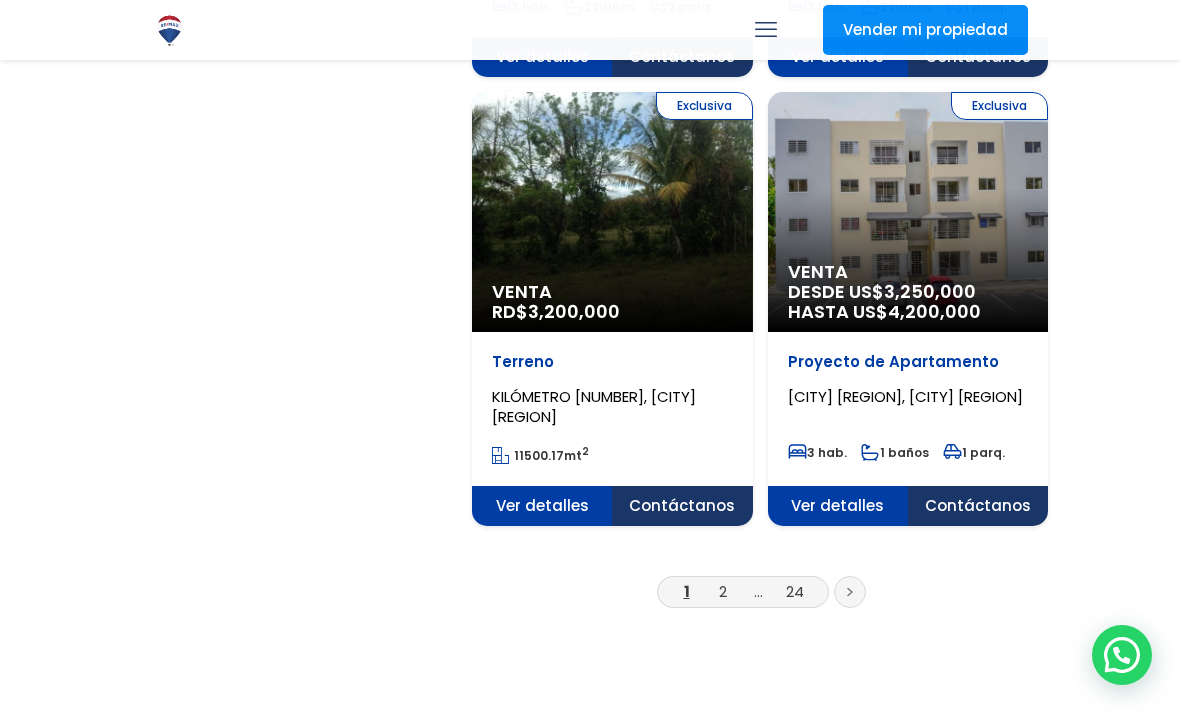 click at bounding box center (850, 592) 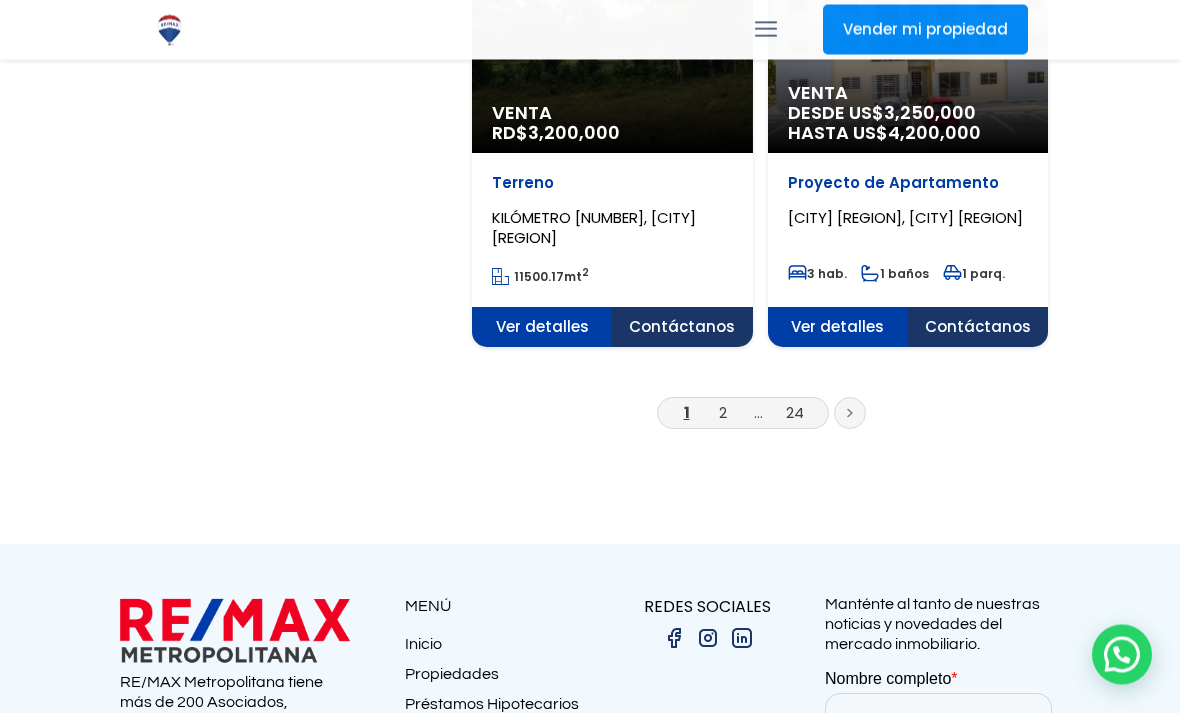 scroll, scrollTop: 3503, scrollLeft: 0, axis: vertical 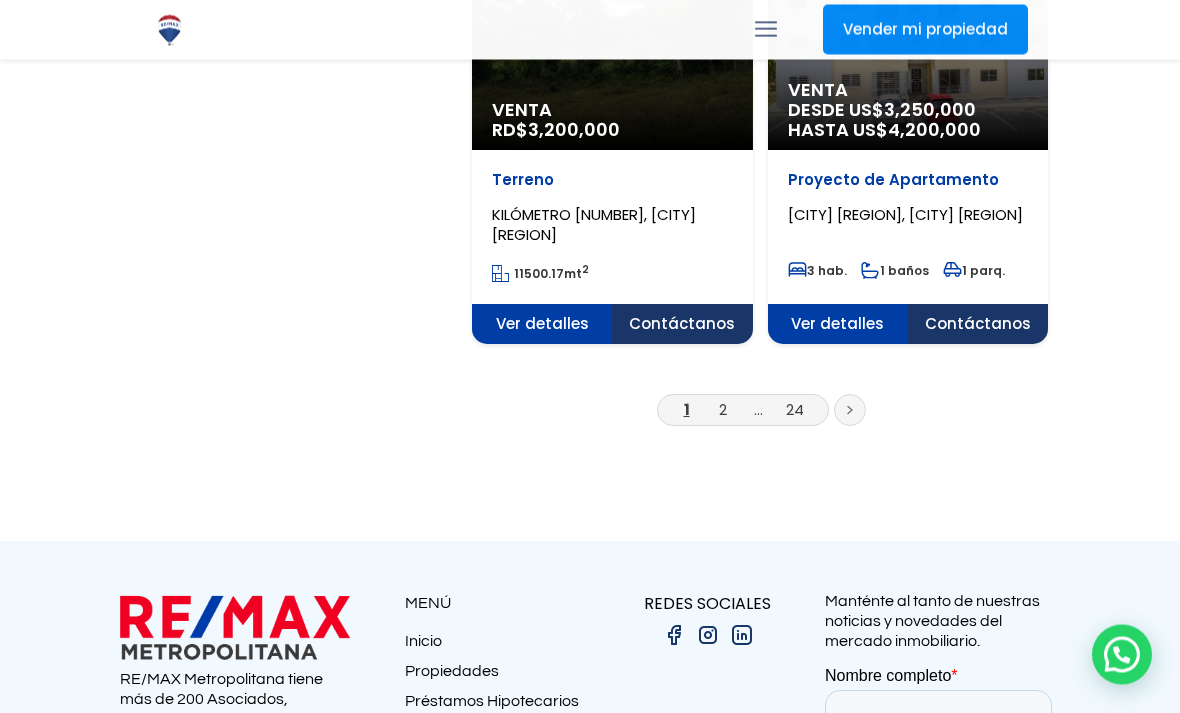click on "1
2
...
24" at bounding box center (743, 411) 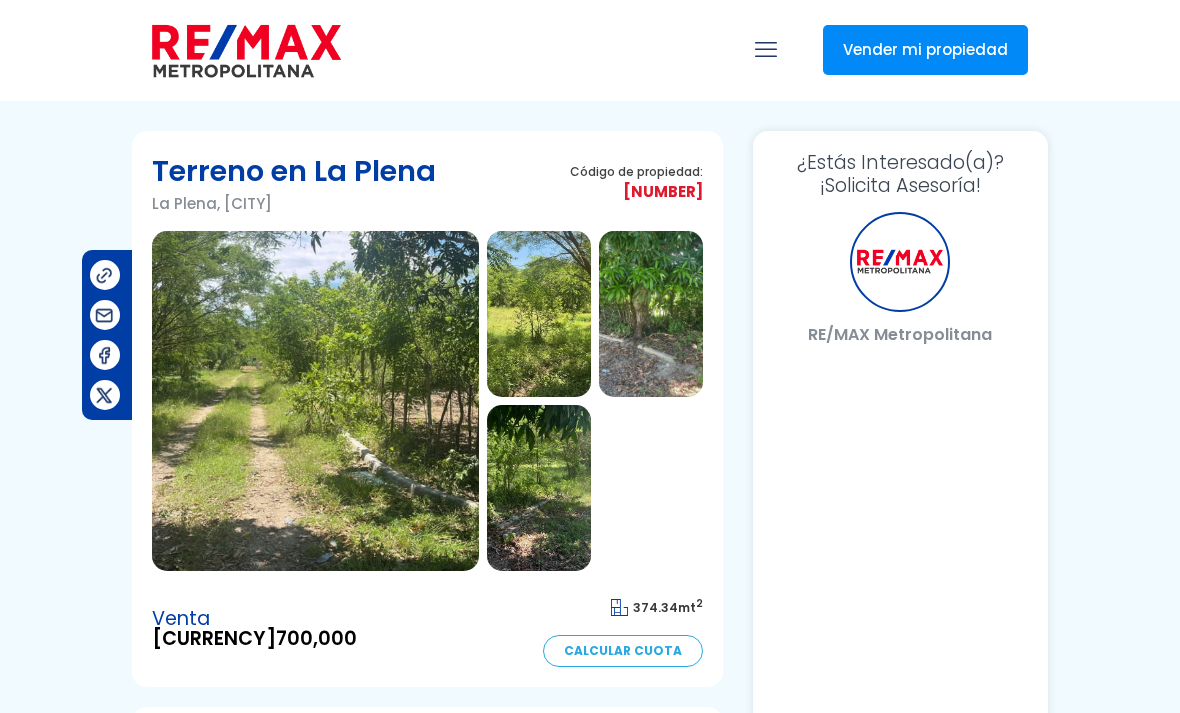 scroll, scrollTop: 0, scrollLeft: 0, axis: both 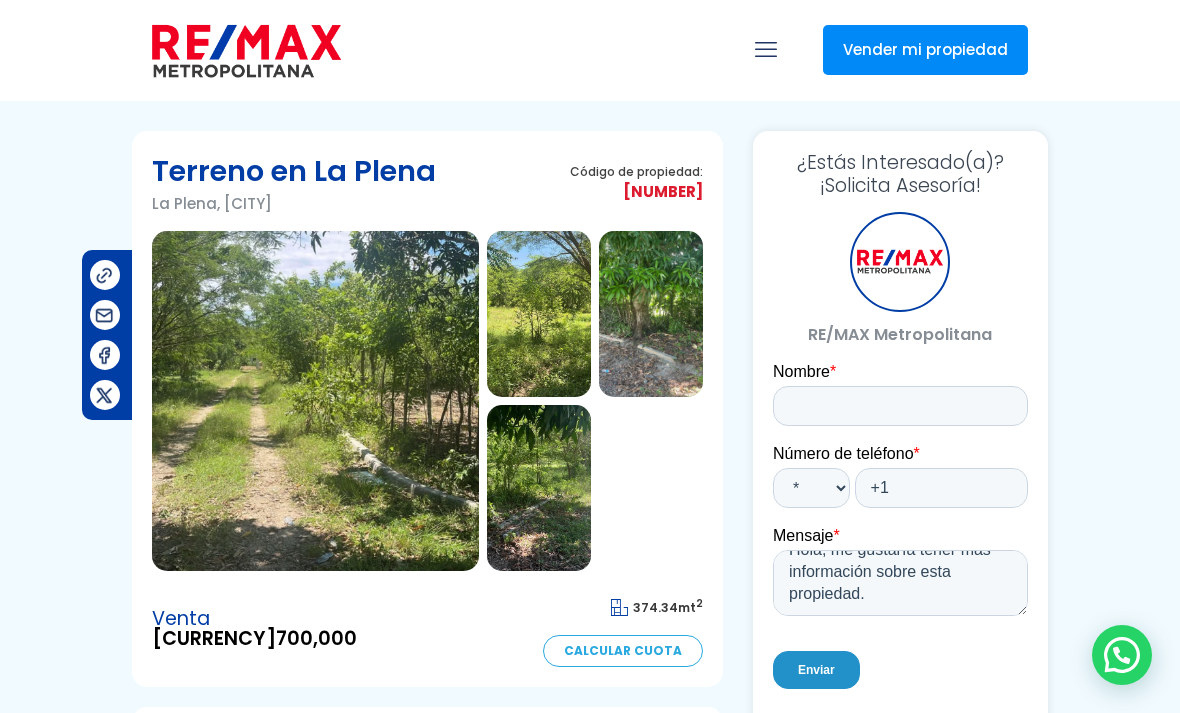click at bounding box center (315, 401) 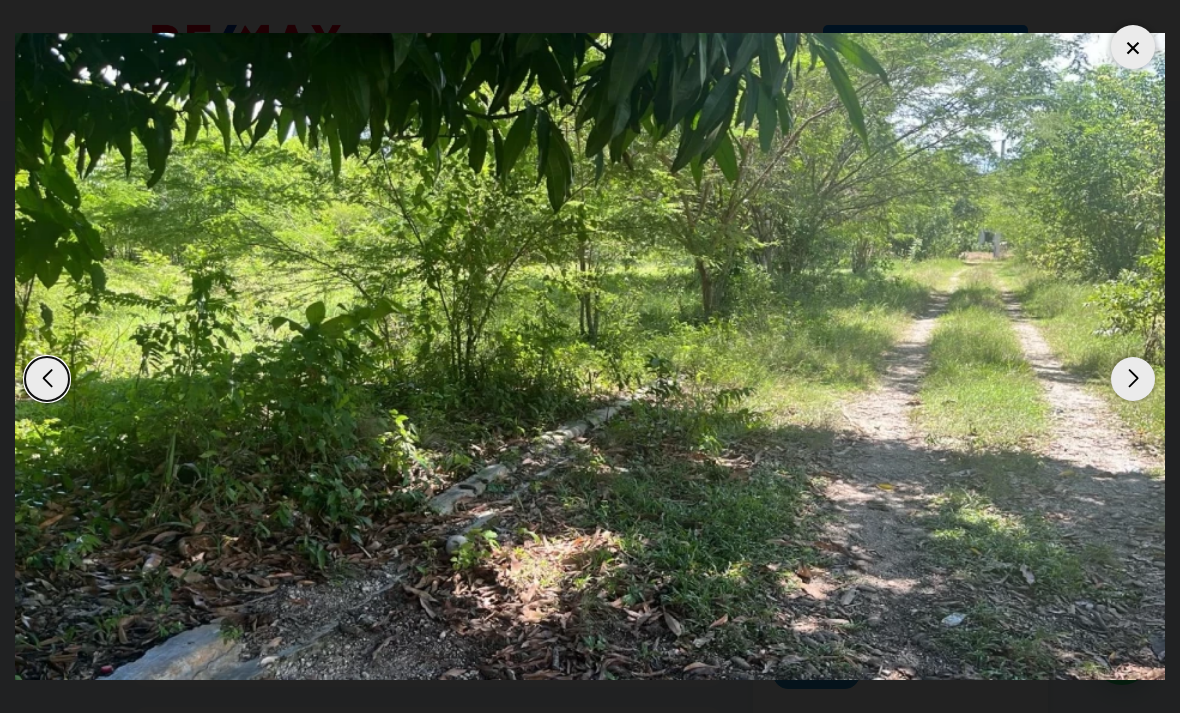 scroll, scrollTop: 0, scrollLeft: 0, axis: both 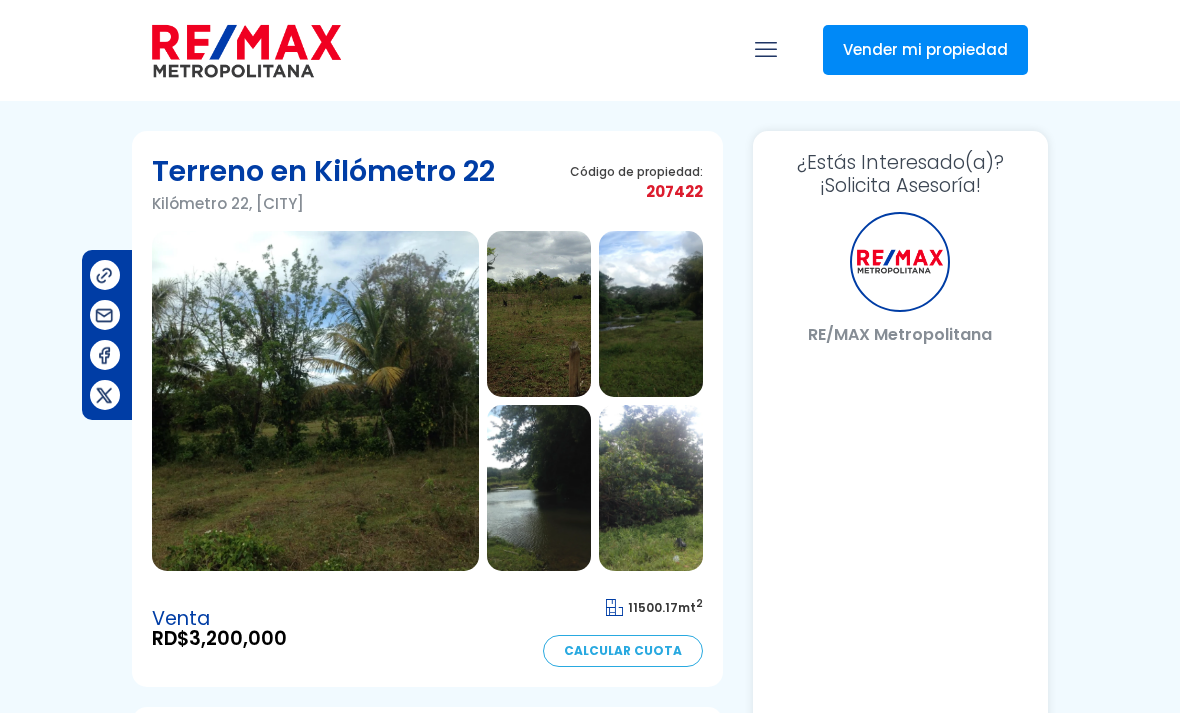 select on "US" 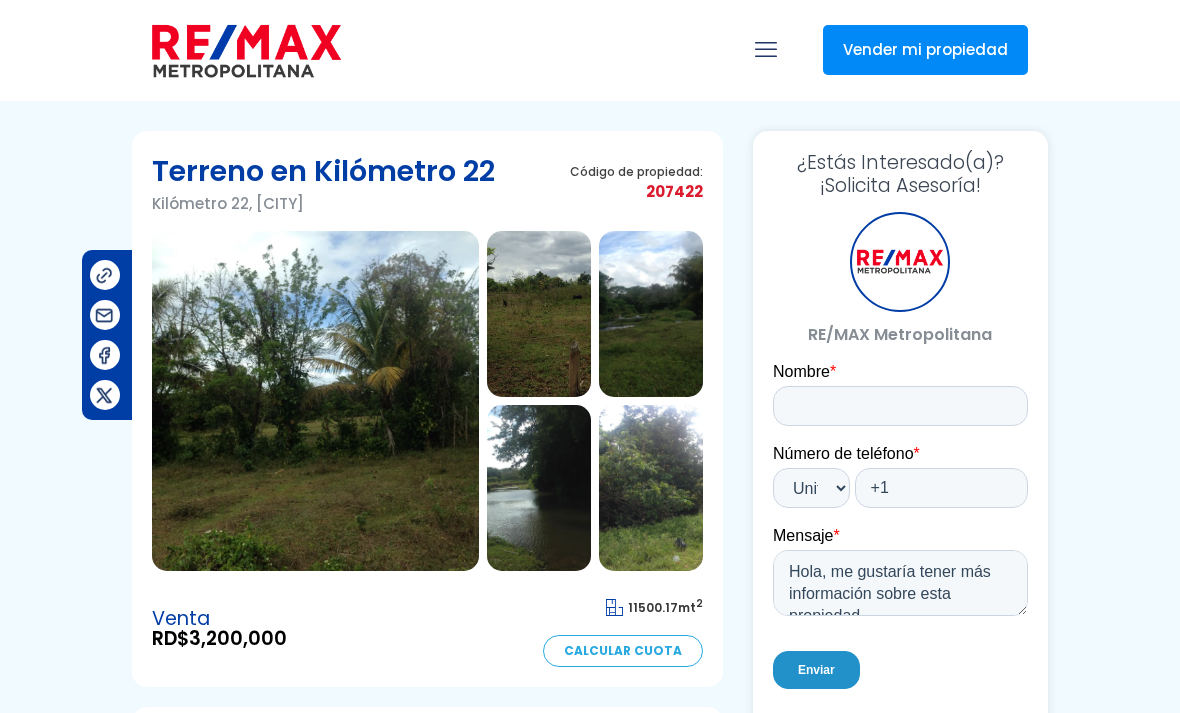 scroll, scrollTop: 0, scrollLeft: 0, axis: both 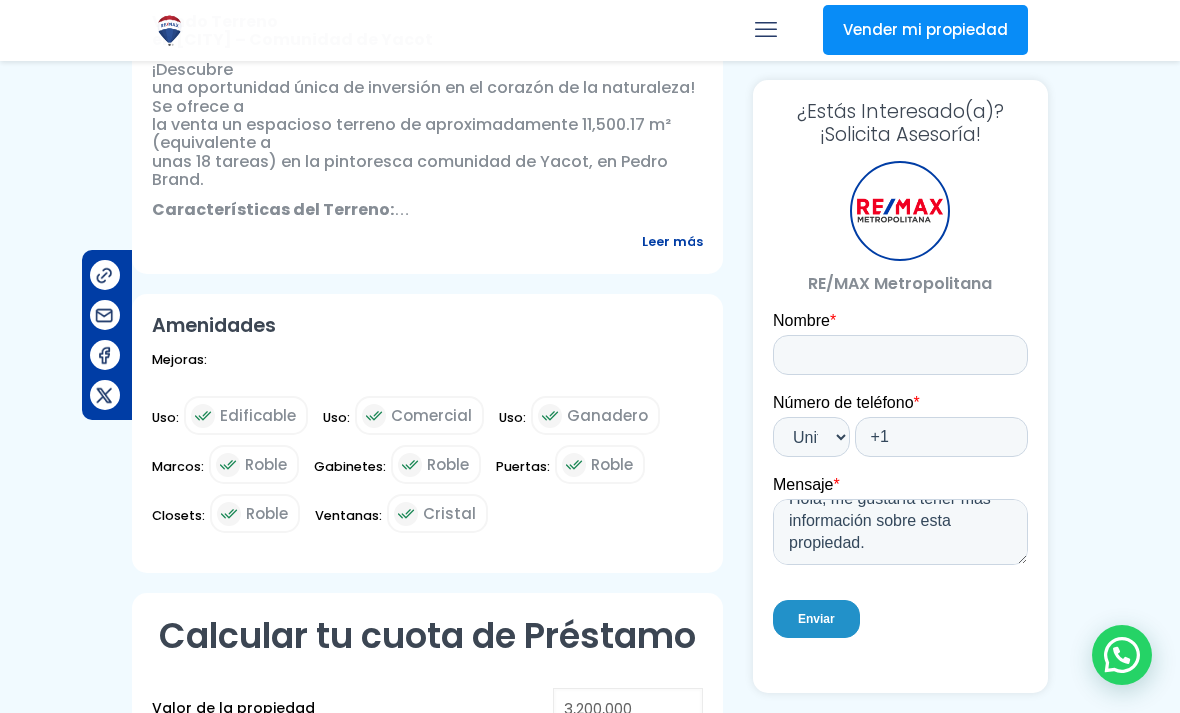 click on "Leer más" at bounding box center (672, 241) 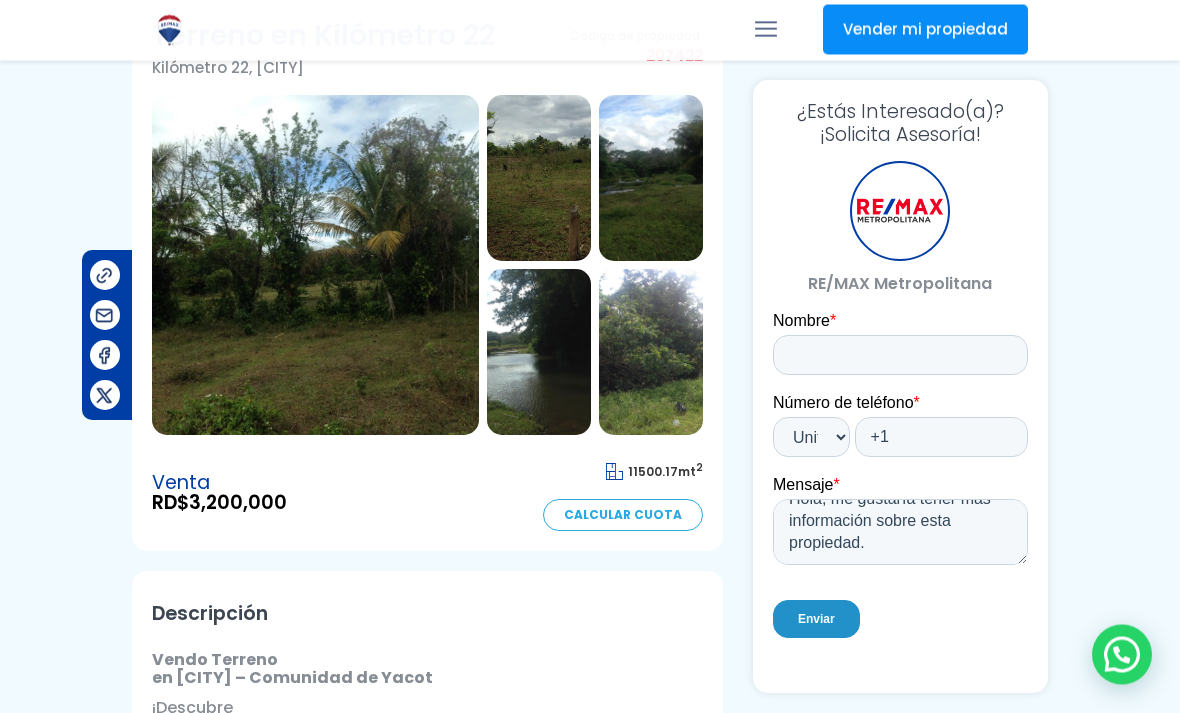 scroll, scrollTop: 110, scrollLeft: 0, axis: vertical 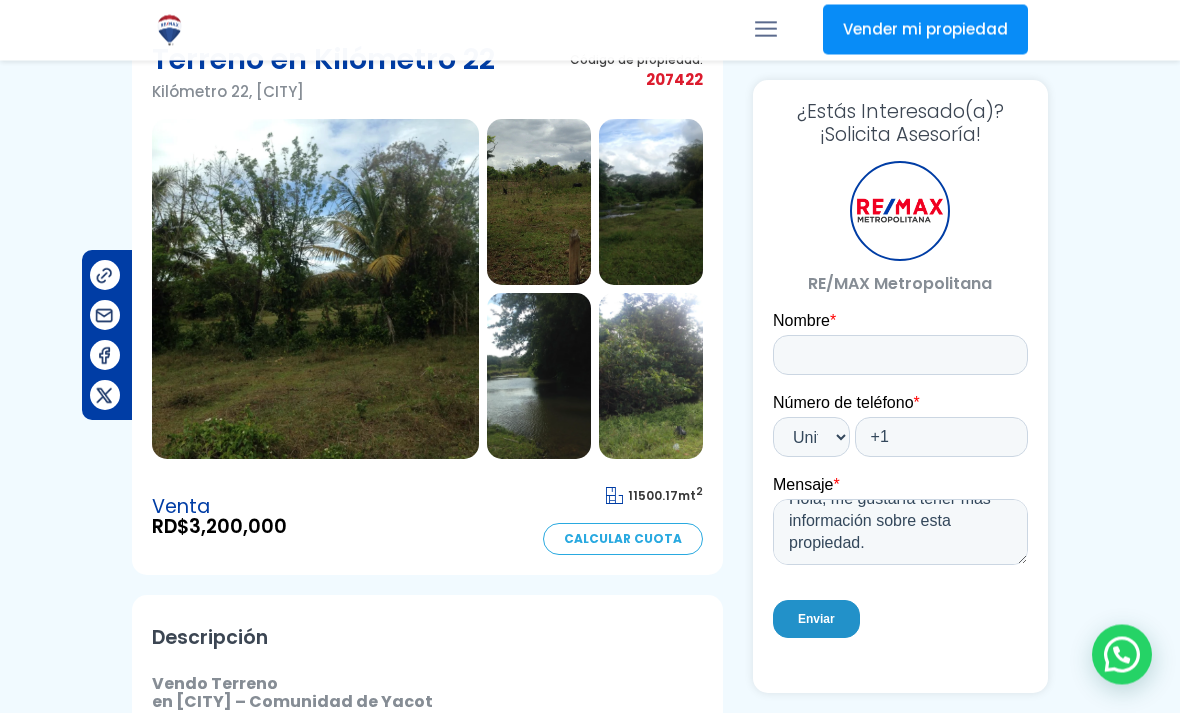 click at bounding box center (315, 290) 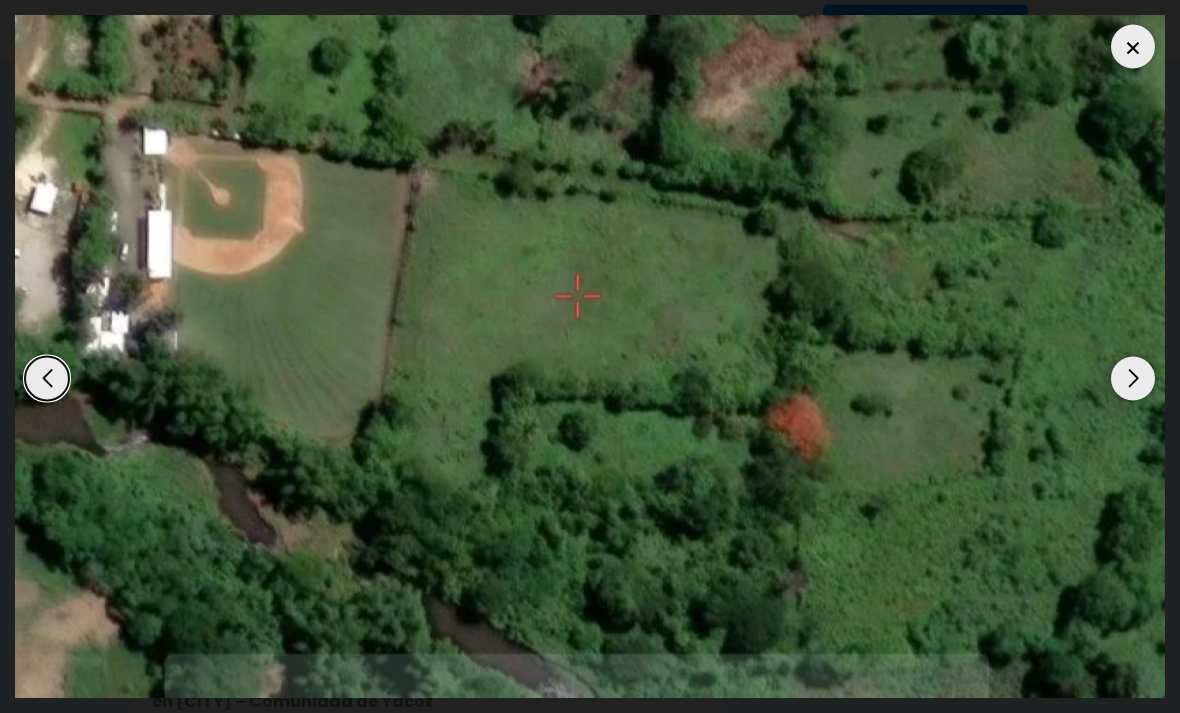 scroll, scrollTop: 111, scrollLeft: 0, axis: vertical 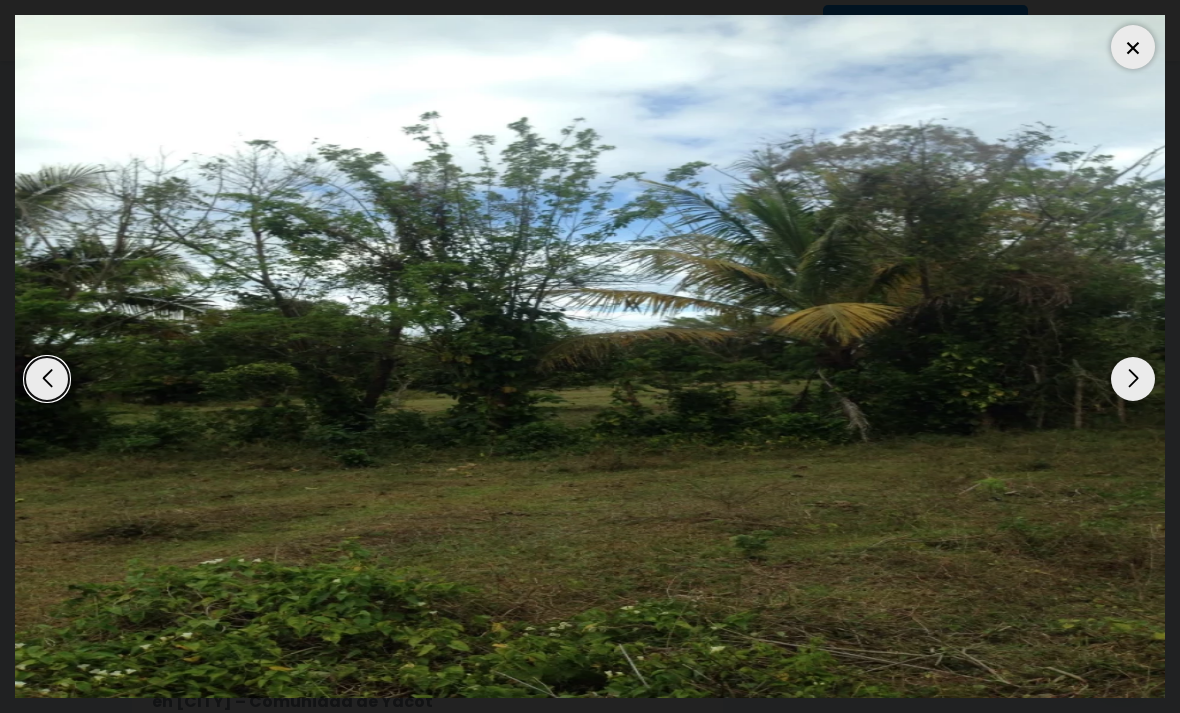click at bounding box center [1133, 379] 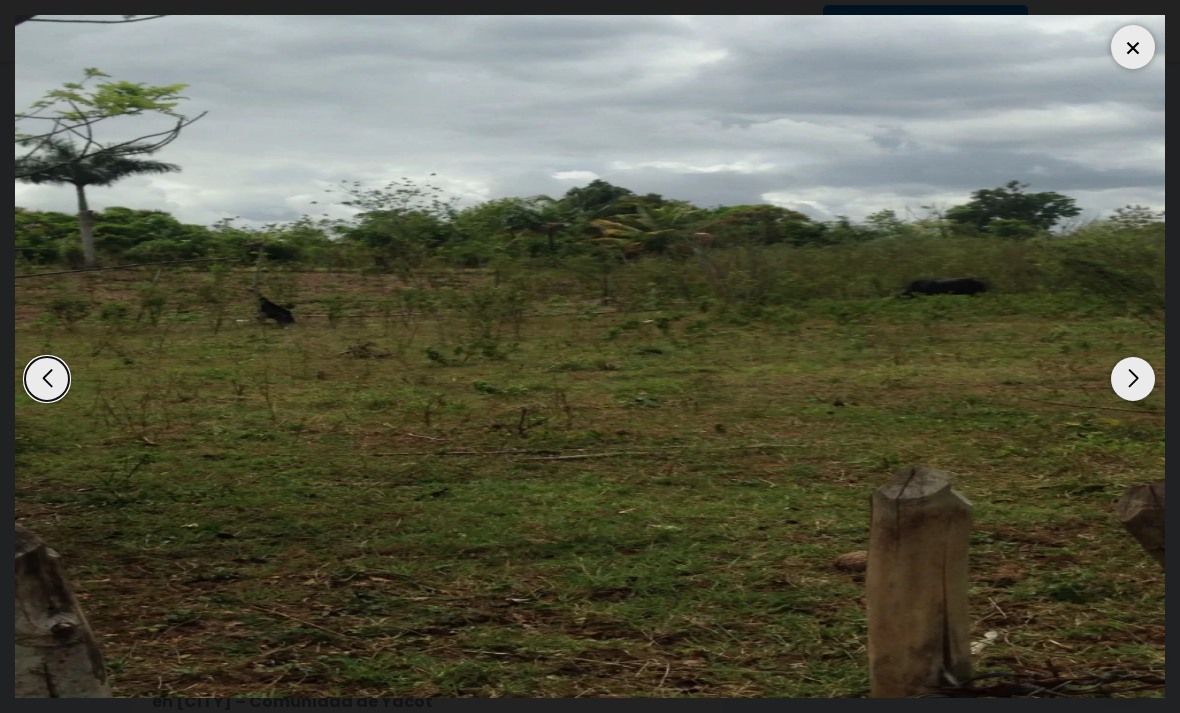 click at bounding box center (1133, 379) 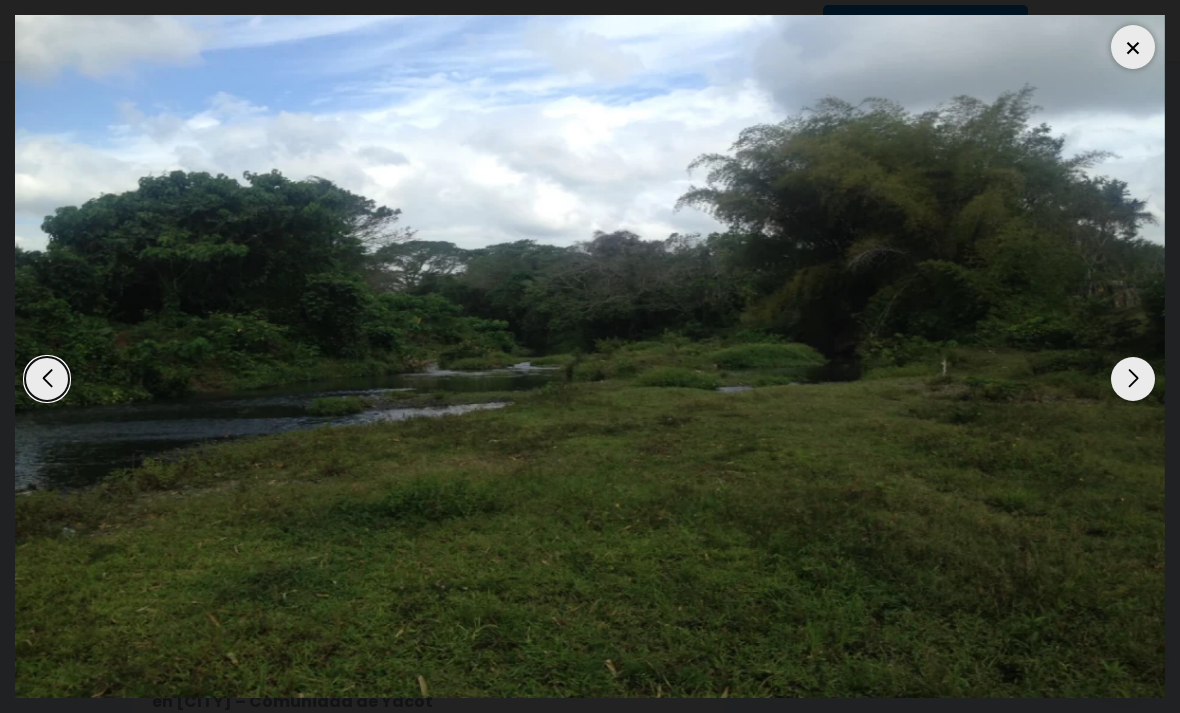 click at bounding box center (1133, 379) 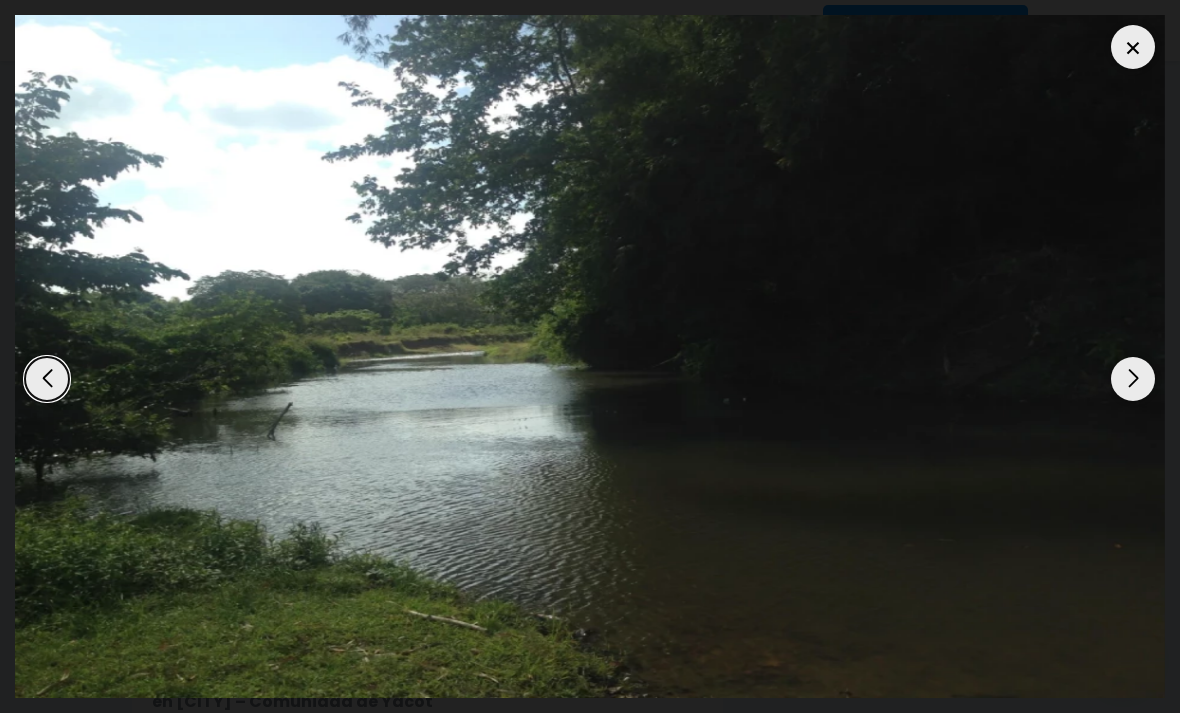 click at bounding box center (1133, 379) 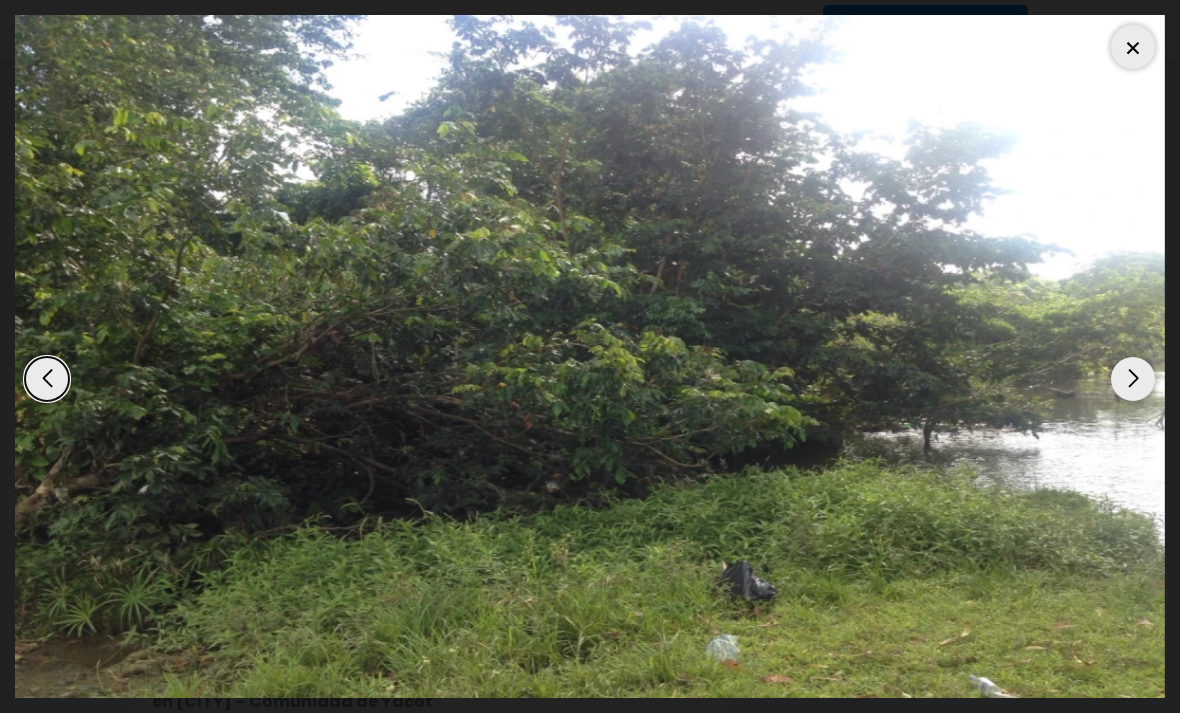 click at bounding box center (1133, 379) 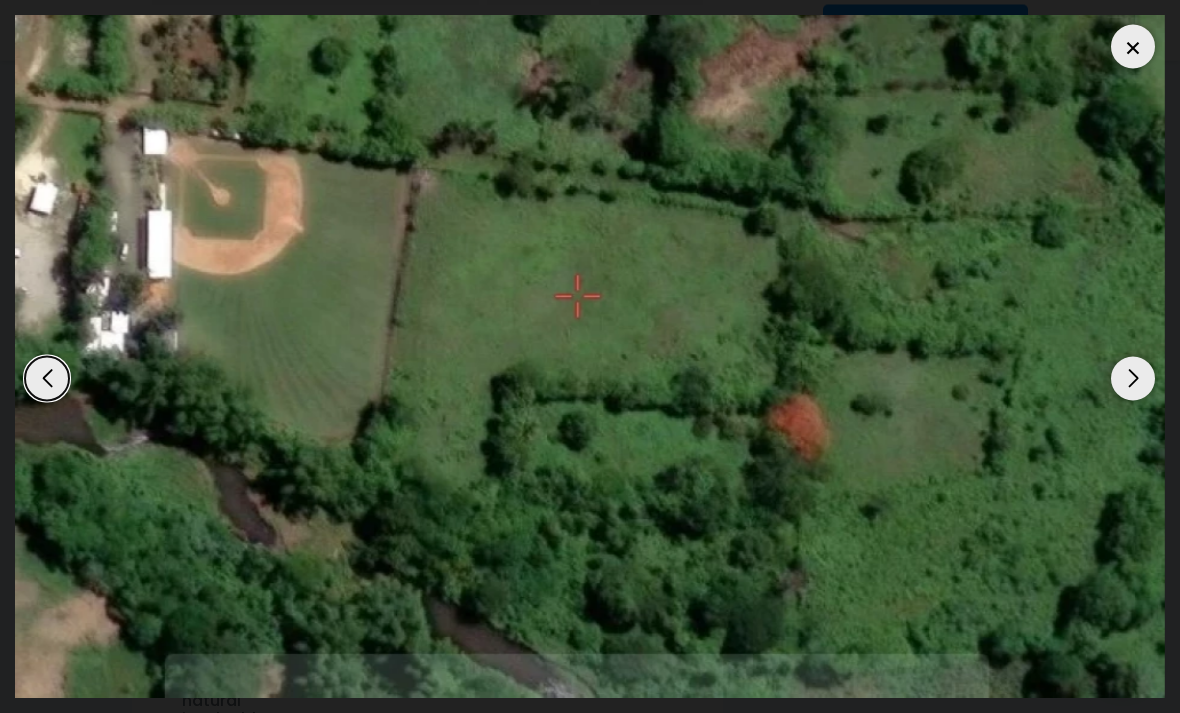 click at bounding box center (1133, 47) 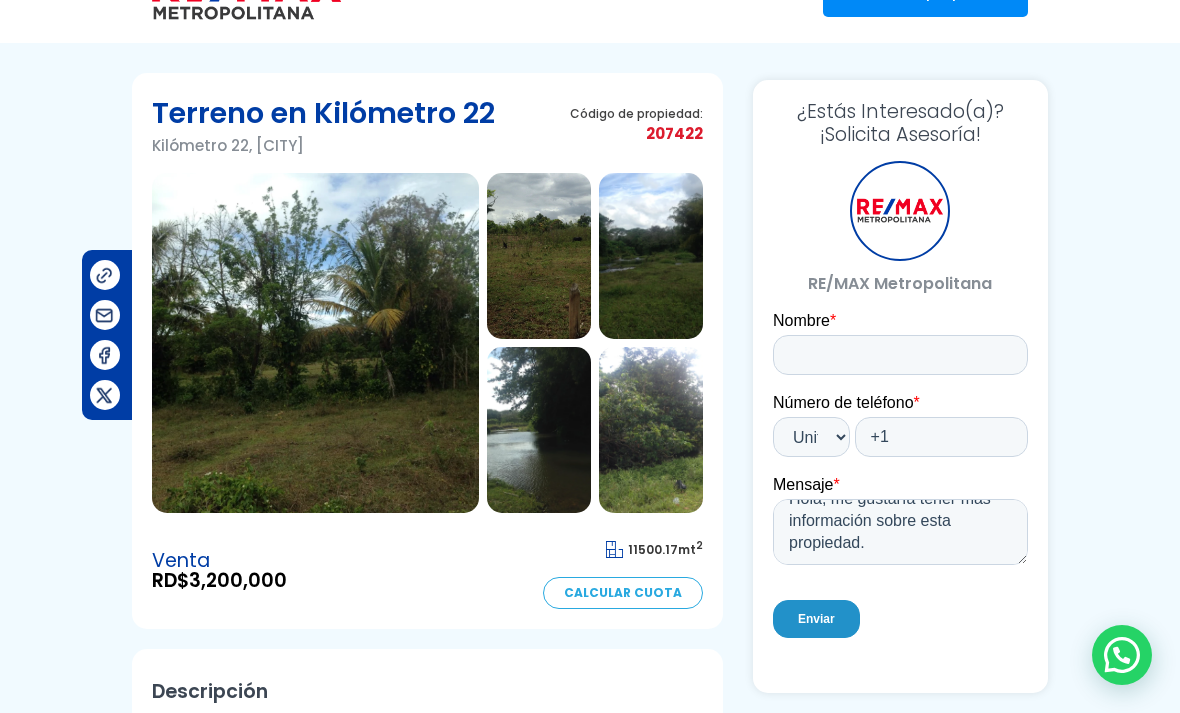 scroll, scrollTop: 0, scrollLeft: 0, axis: both 